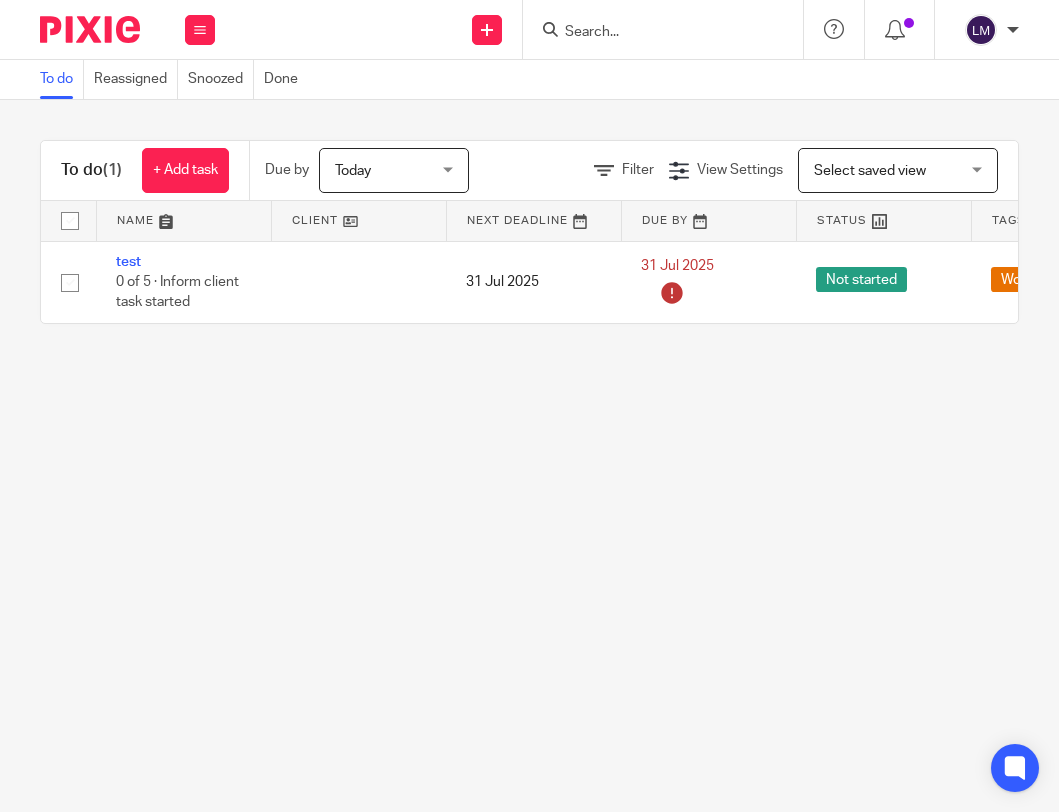 scroll, scrollTop: 0, scrollLeft: 0, axis: both 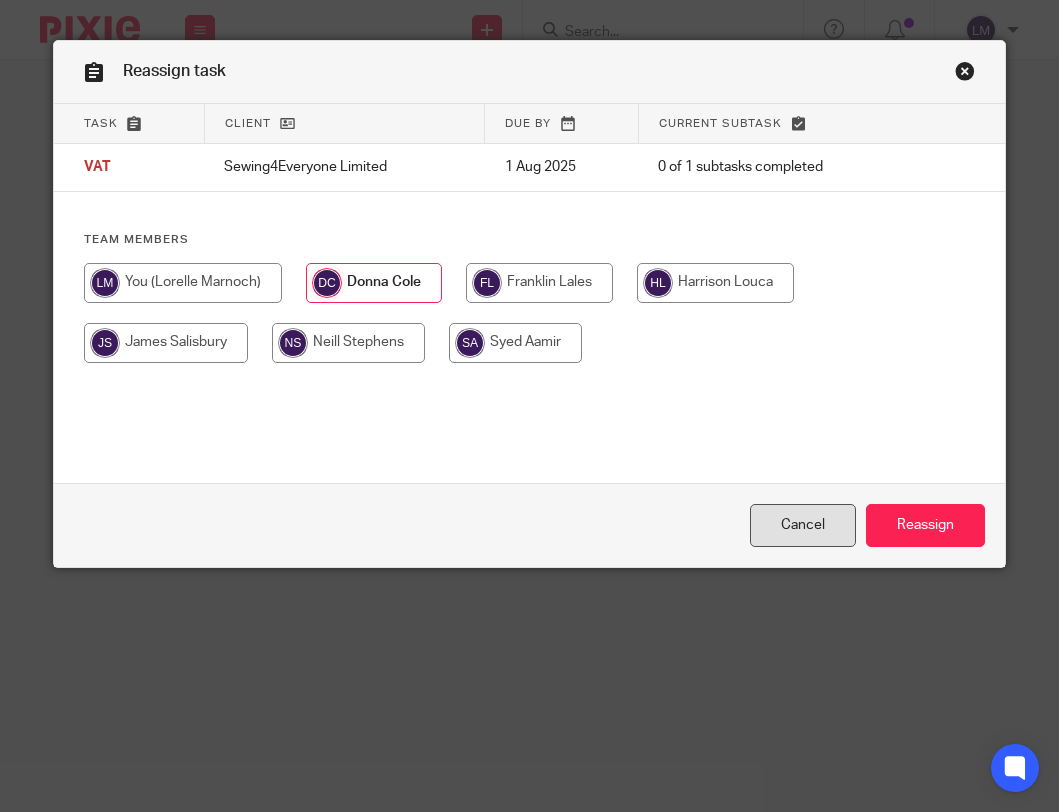click on "Cancel" at bounding box center (803, 525) 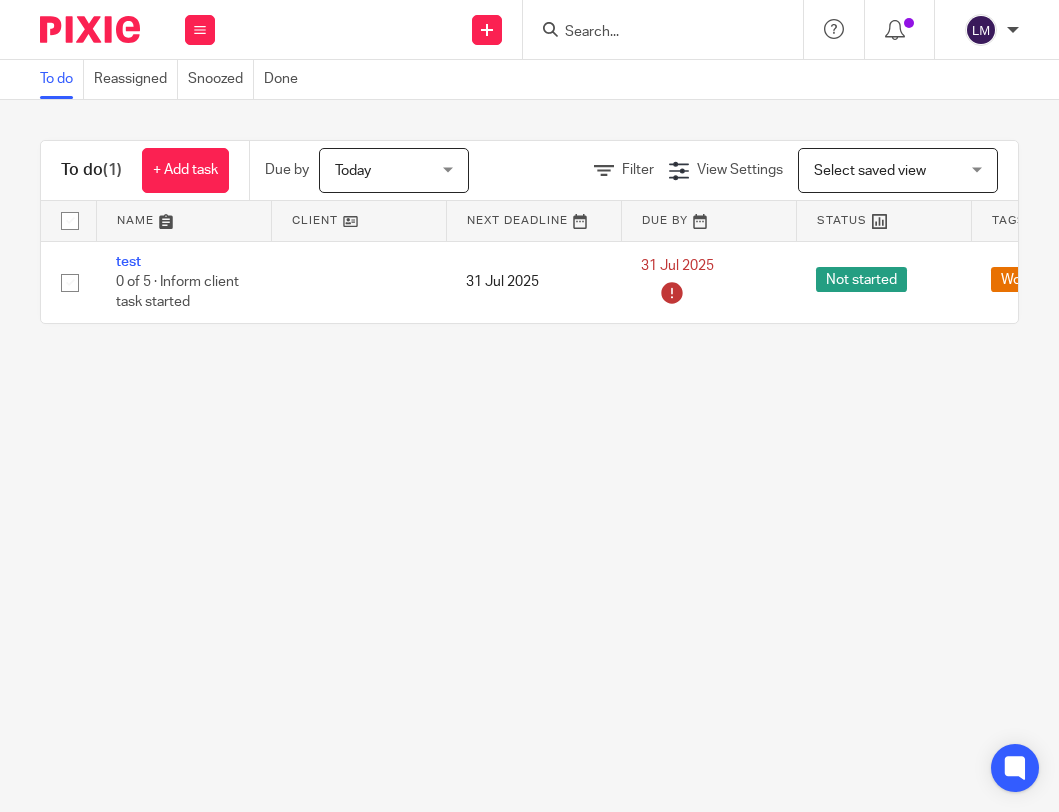scroll, scrollTop: 0, scrollLeft: 0, axis: both 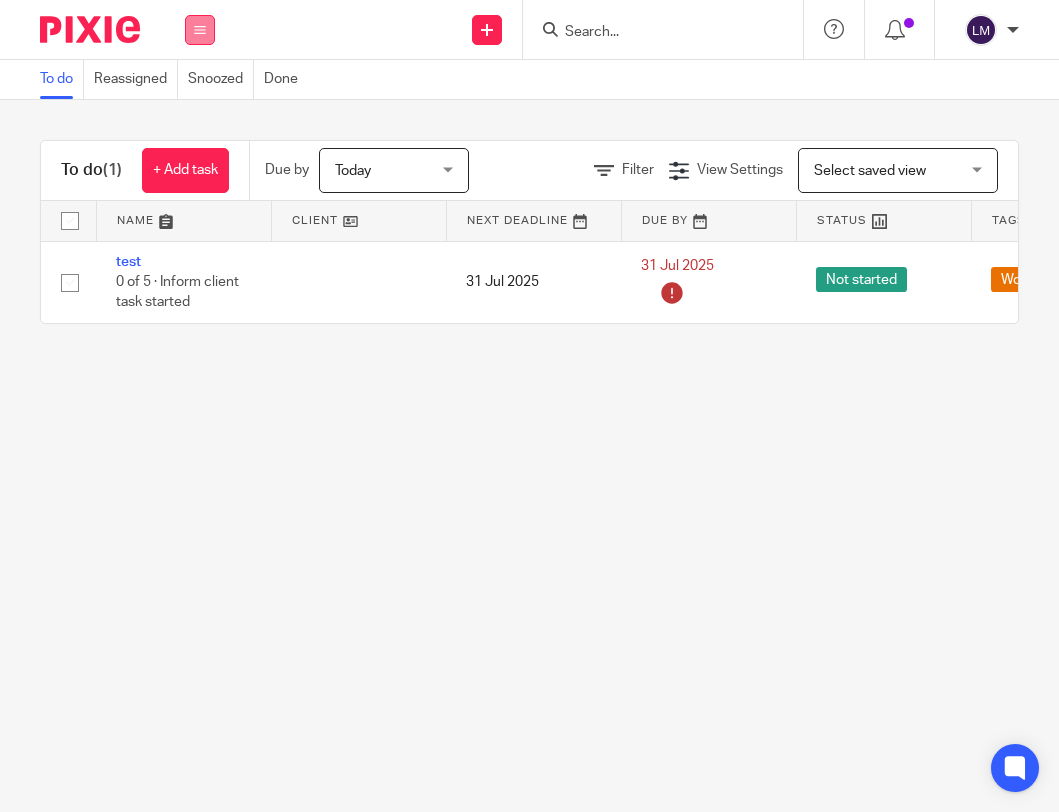 click at bounding box center (200, 30) 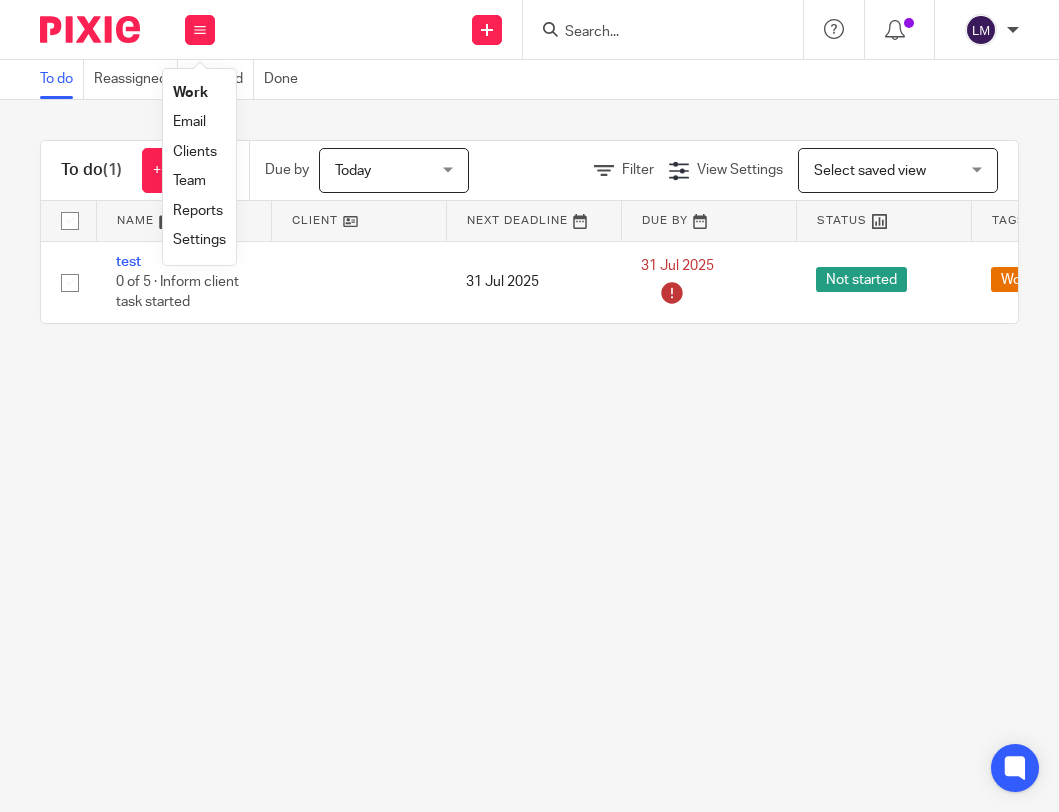 click on "Team" at bounding box center (189, 181) 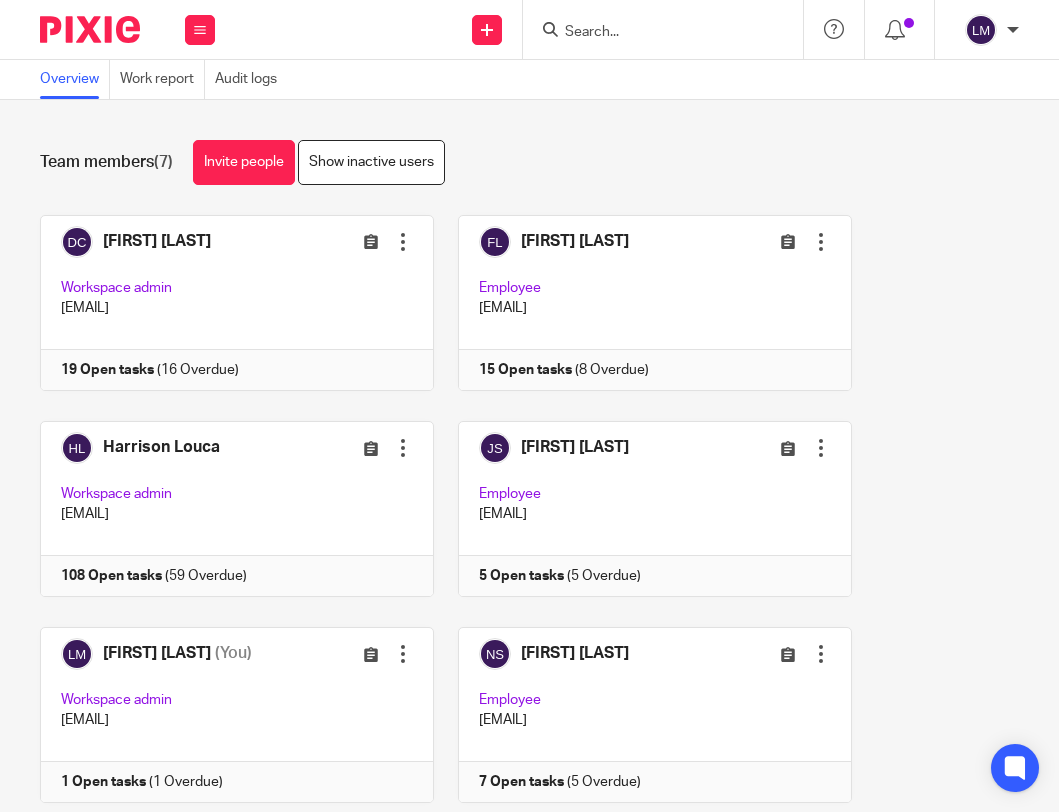 scroll, scrollTop: 0, scrollLeft: 0, axis: both 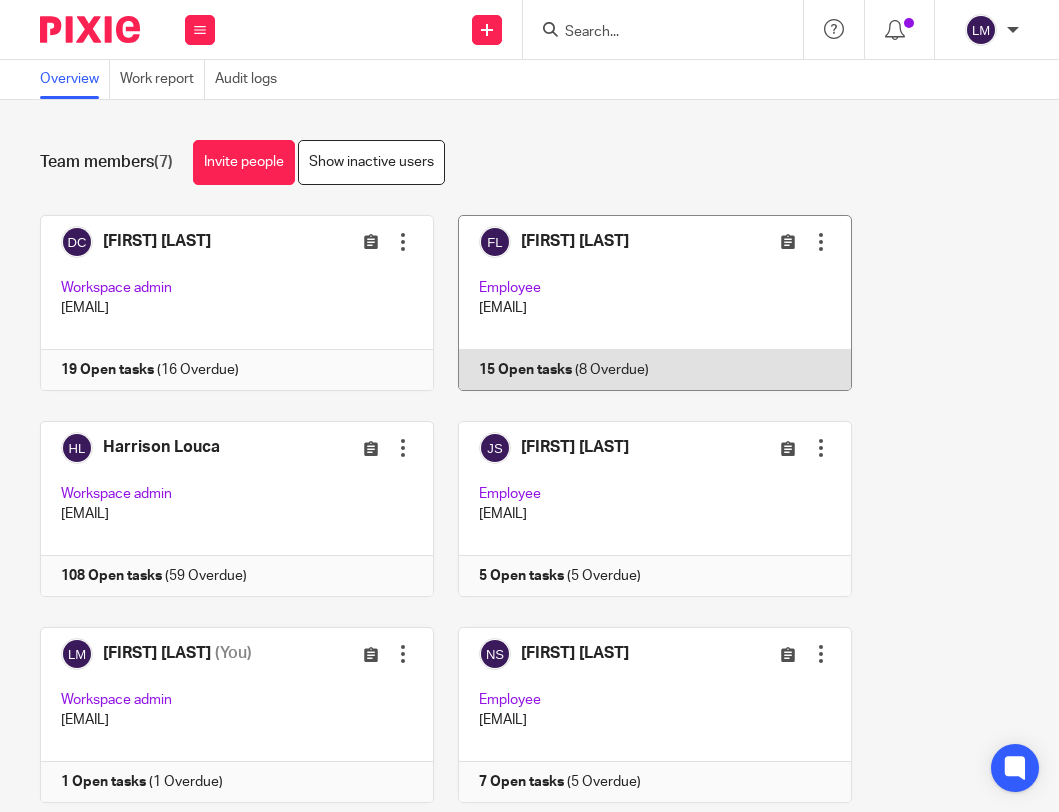 click at bounding box center (643, 303) 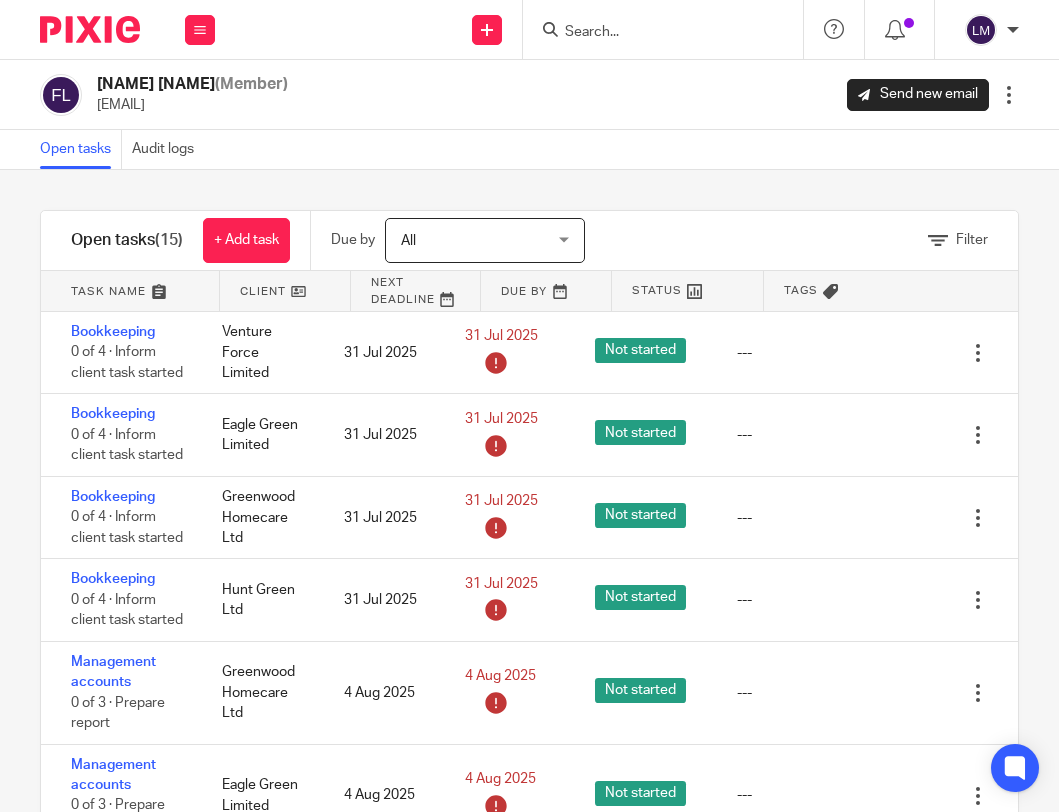 scroll, scrollTop: 0, scrollLeft: 0, axis: both 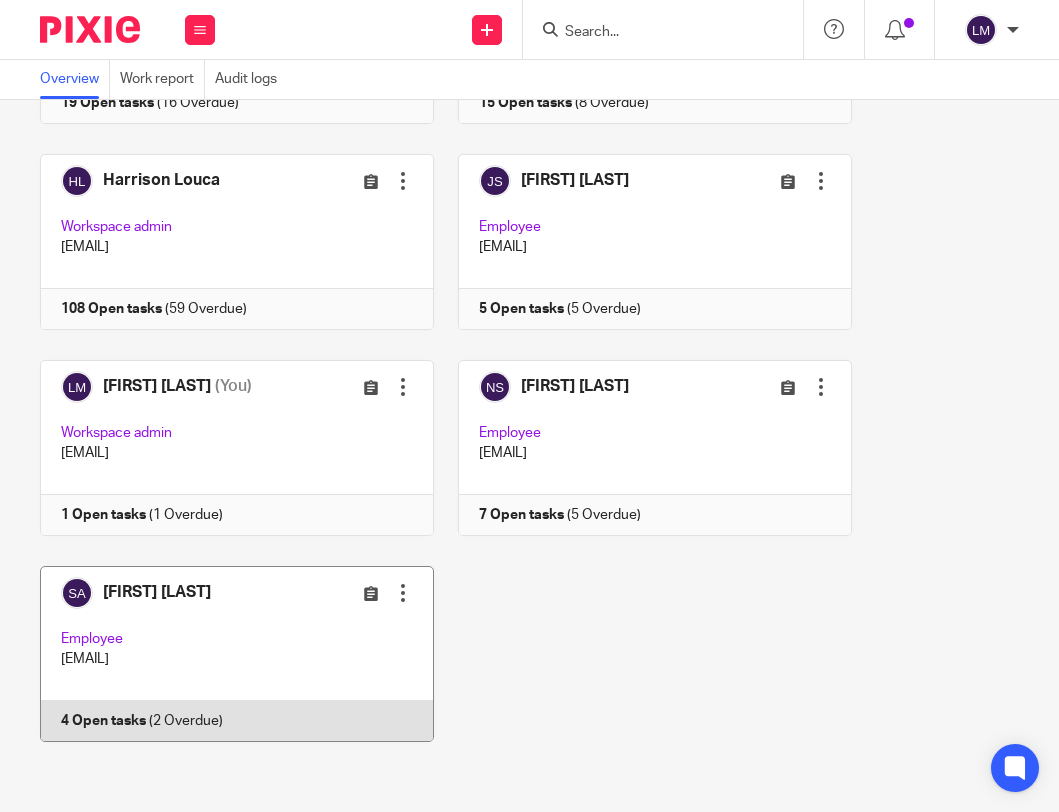 drag, startPoint x: 141, startPoint y: 660, endPoint x: 152, endPoint y: 658, distance: 11.18034 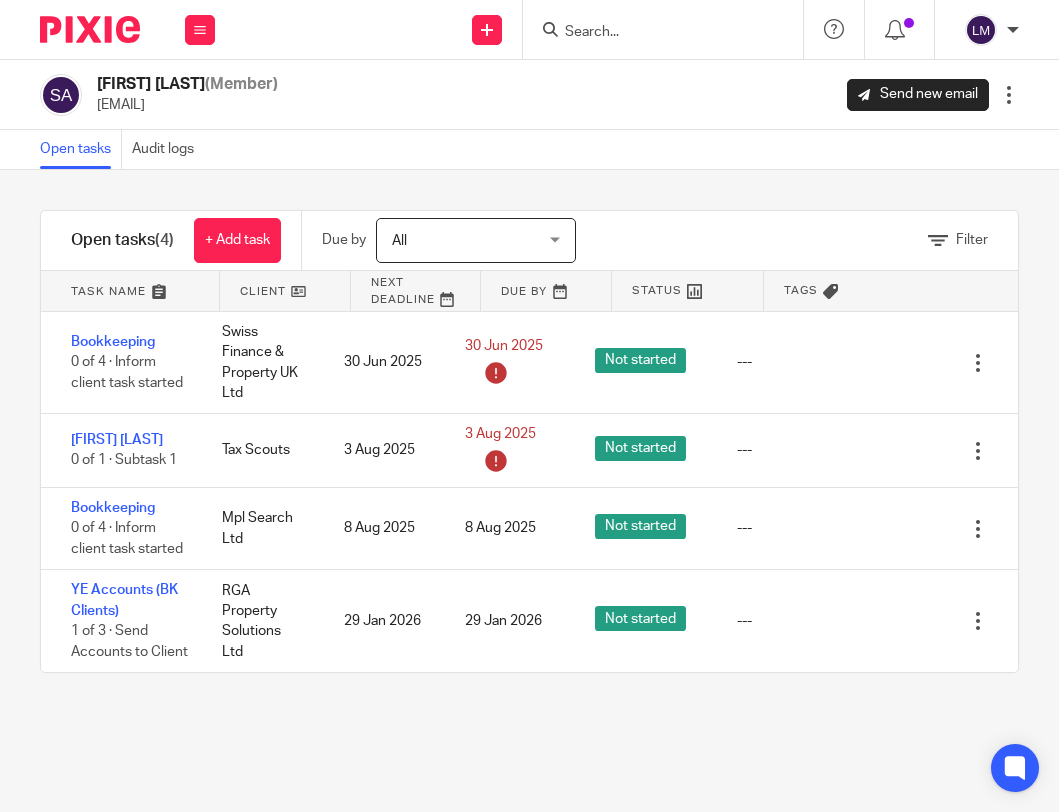 scroll, scrollTop: 0, scrollLeft: 0, axis: both 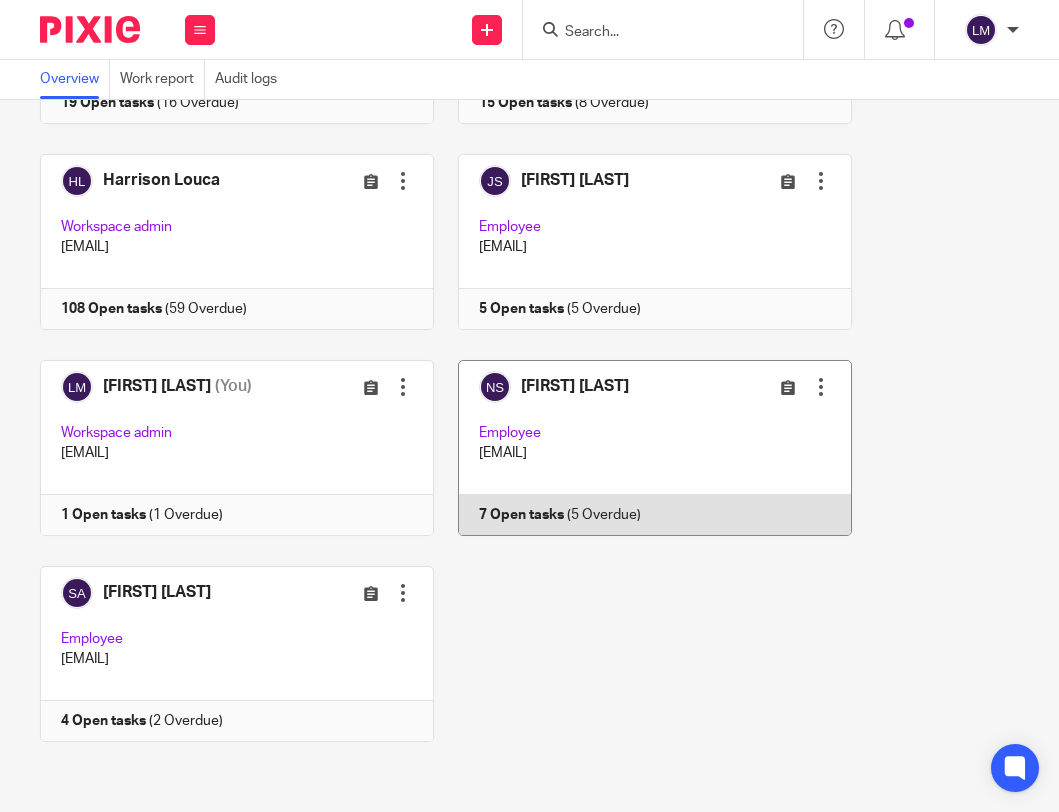 click at bounding box center (643, 448) 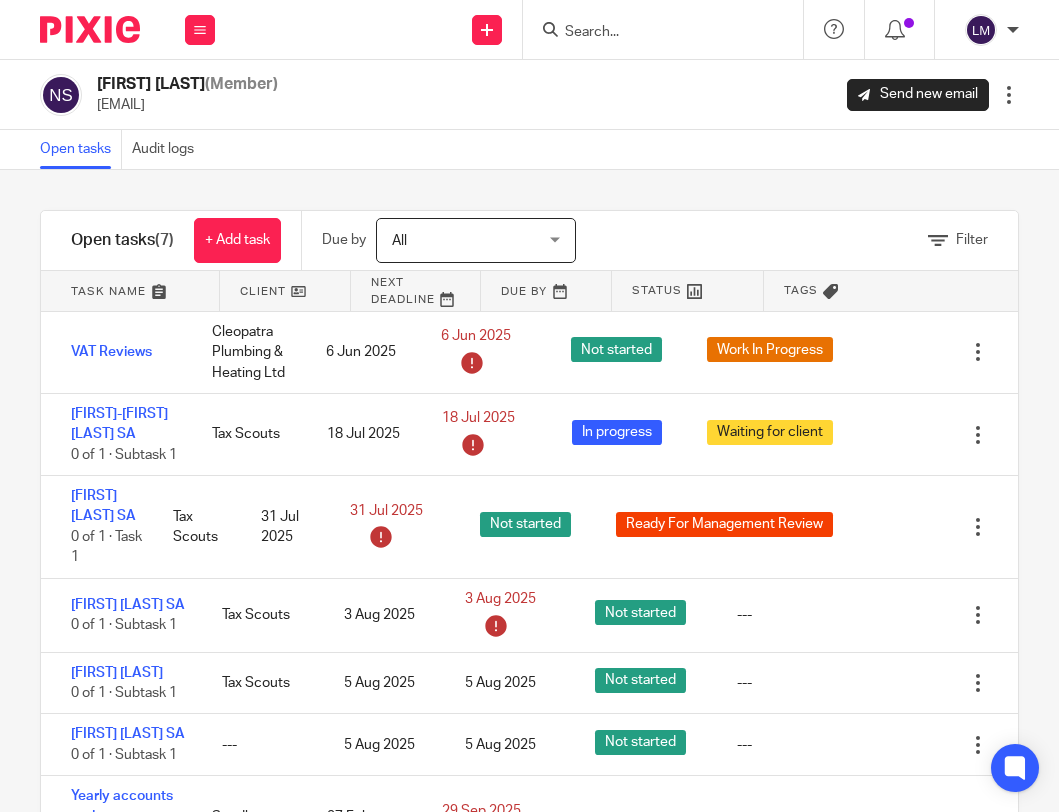 scroll, scrollTop: 0, scrollLeft: 0, axis: both 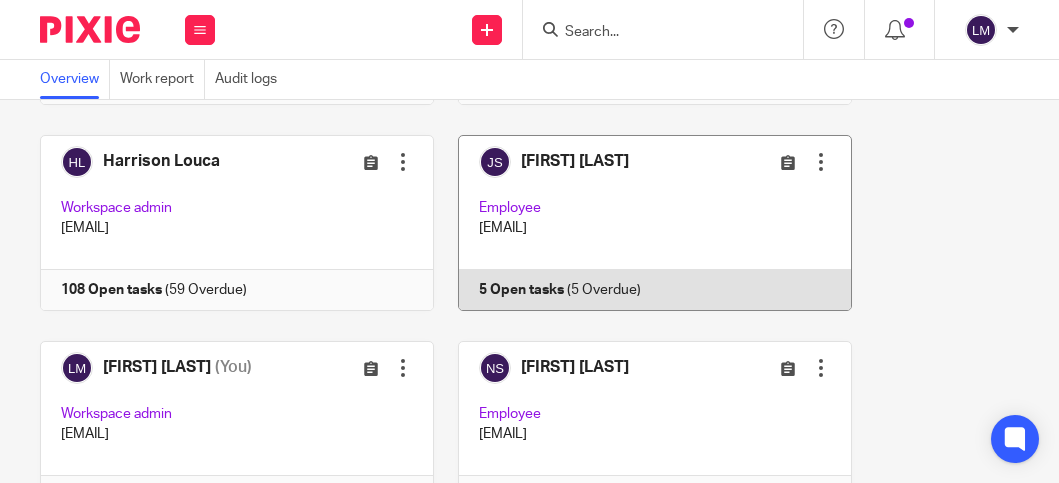 click at bounding box center (643, 223) 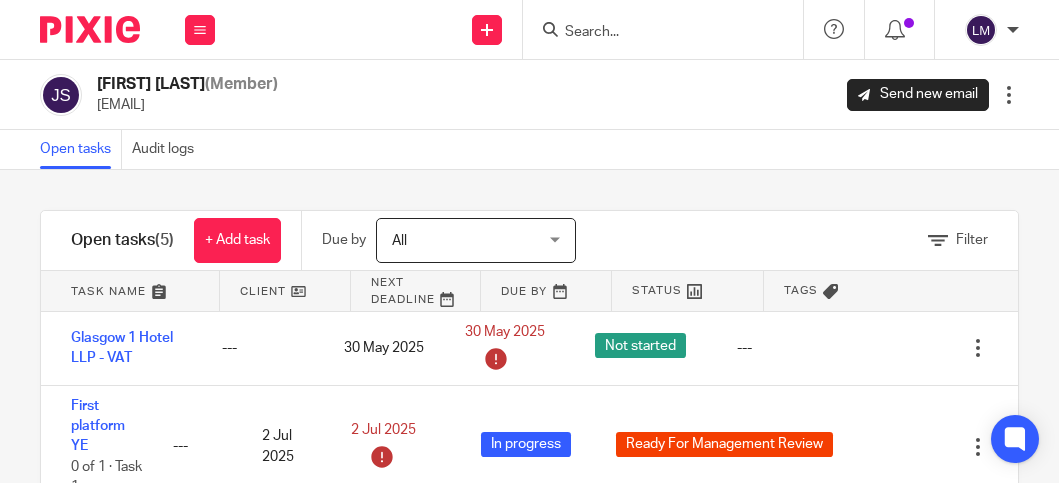 scroll, scrollTop: 0, scrollLeft: 0, axis: both 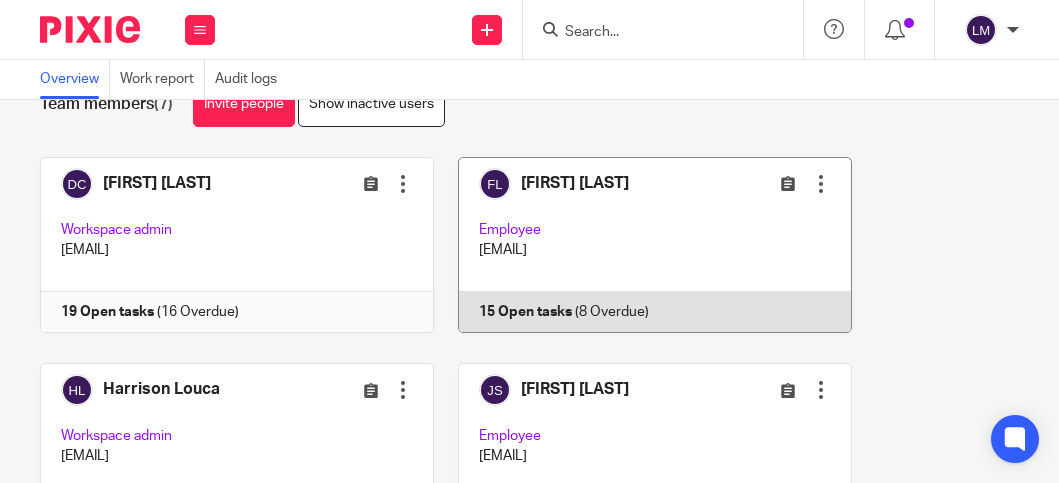 click at bounding box center (643, 245) 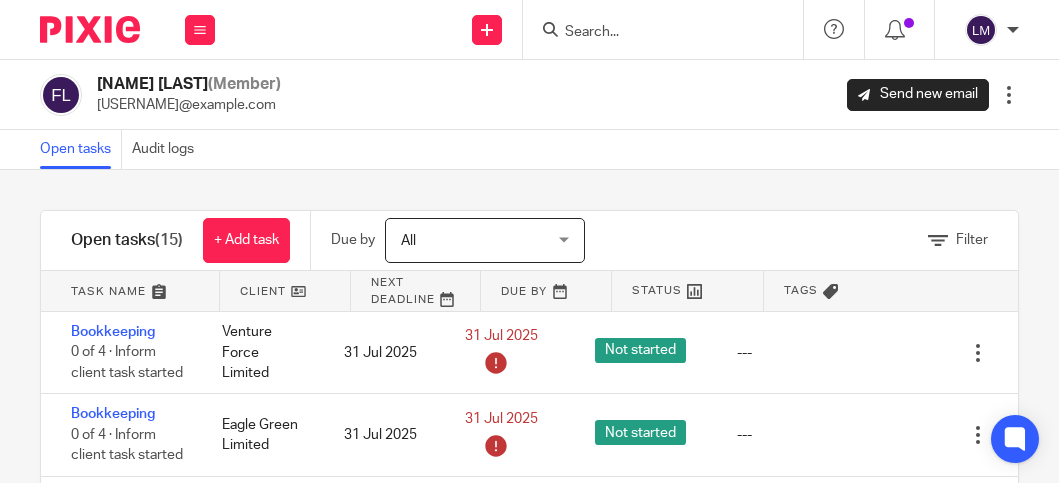 scroll, scrollTop: 0, scrollLeft: 0, axis: both 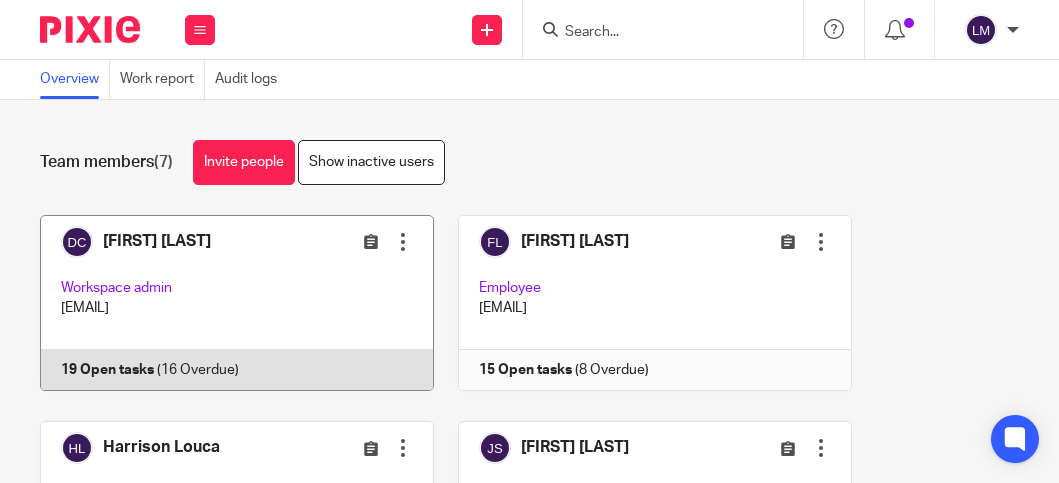 click at bounding box center [226, 303] 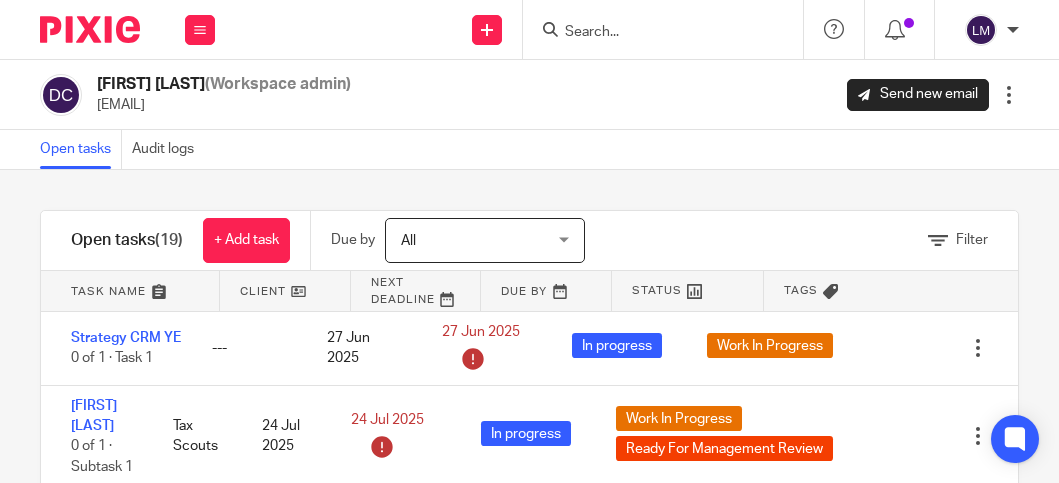 scroll, scrollTop: 0, scrollLeft: 0, axis: both 